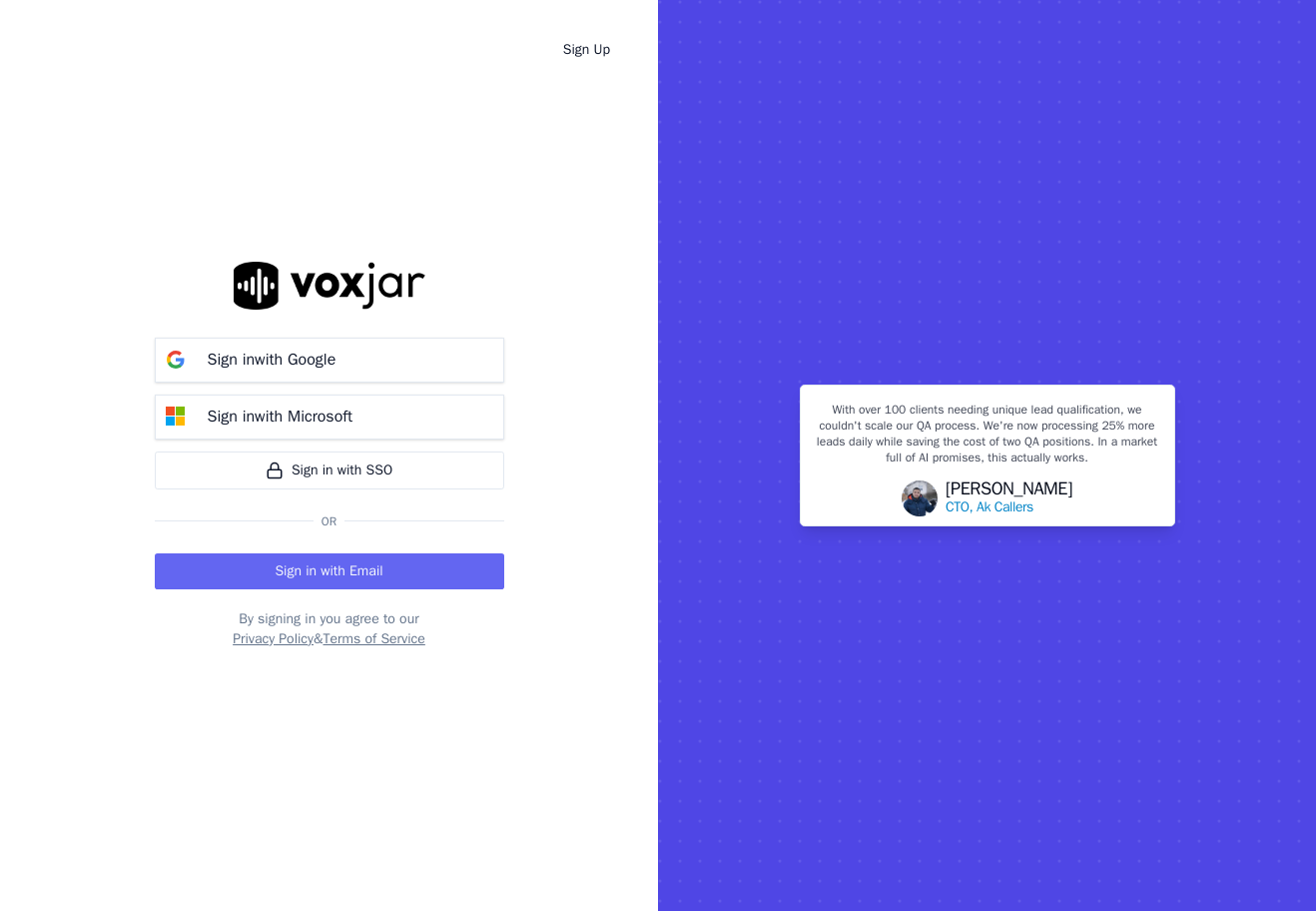 scroll, scrollTop: 0, scrollLeft: 0, axis: both 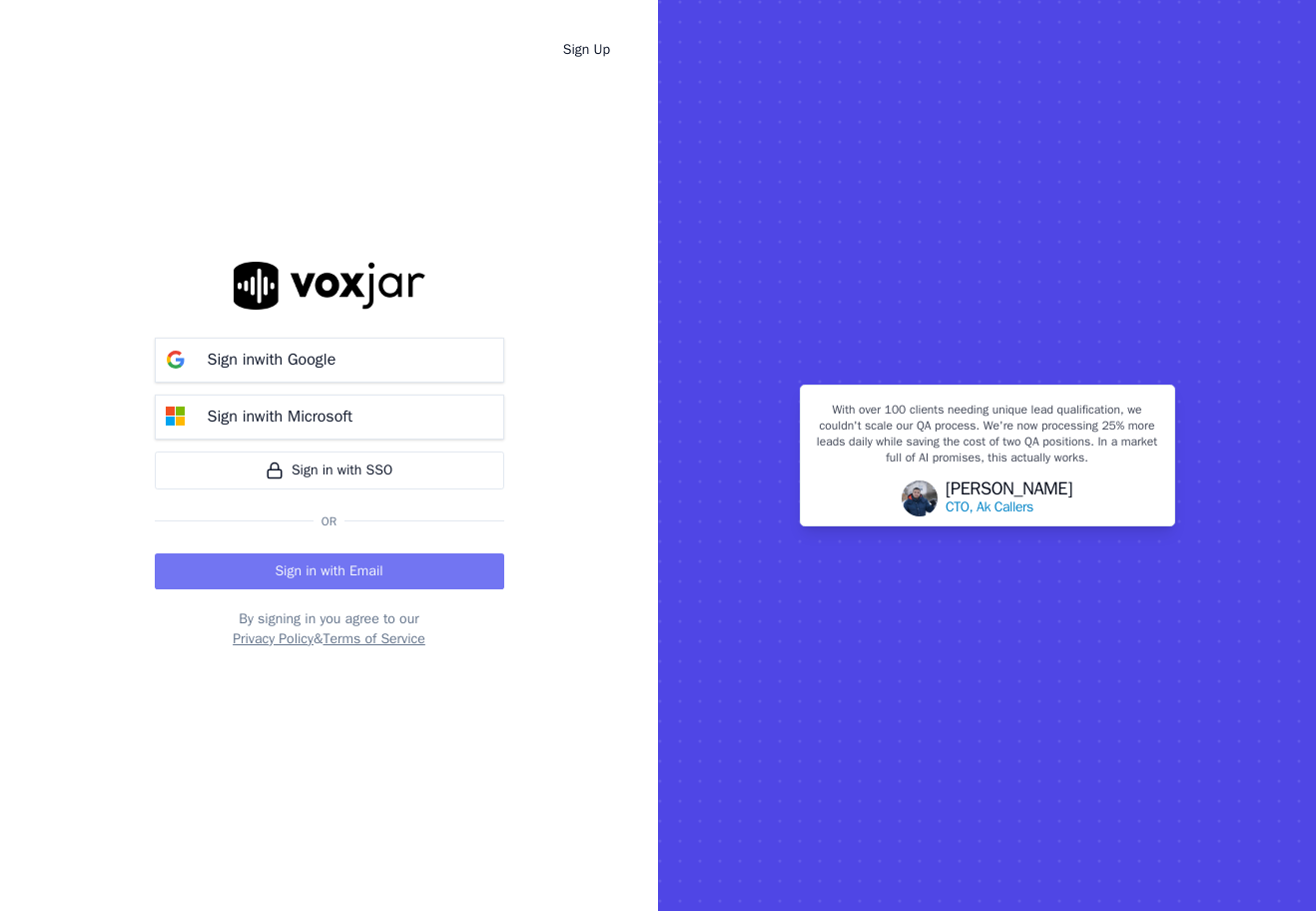 click on "Sign in with Email" at bounding box center [329, 571] 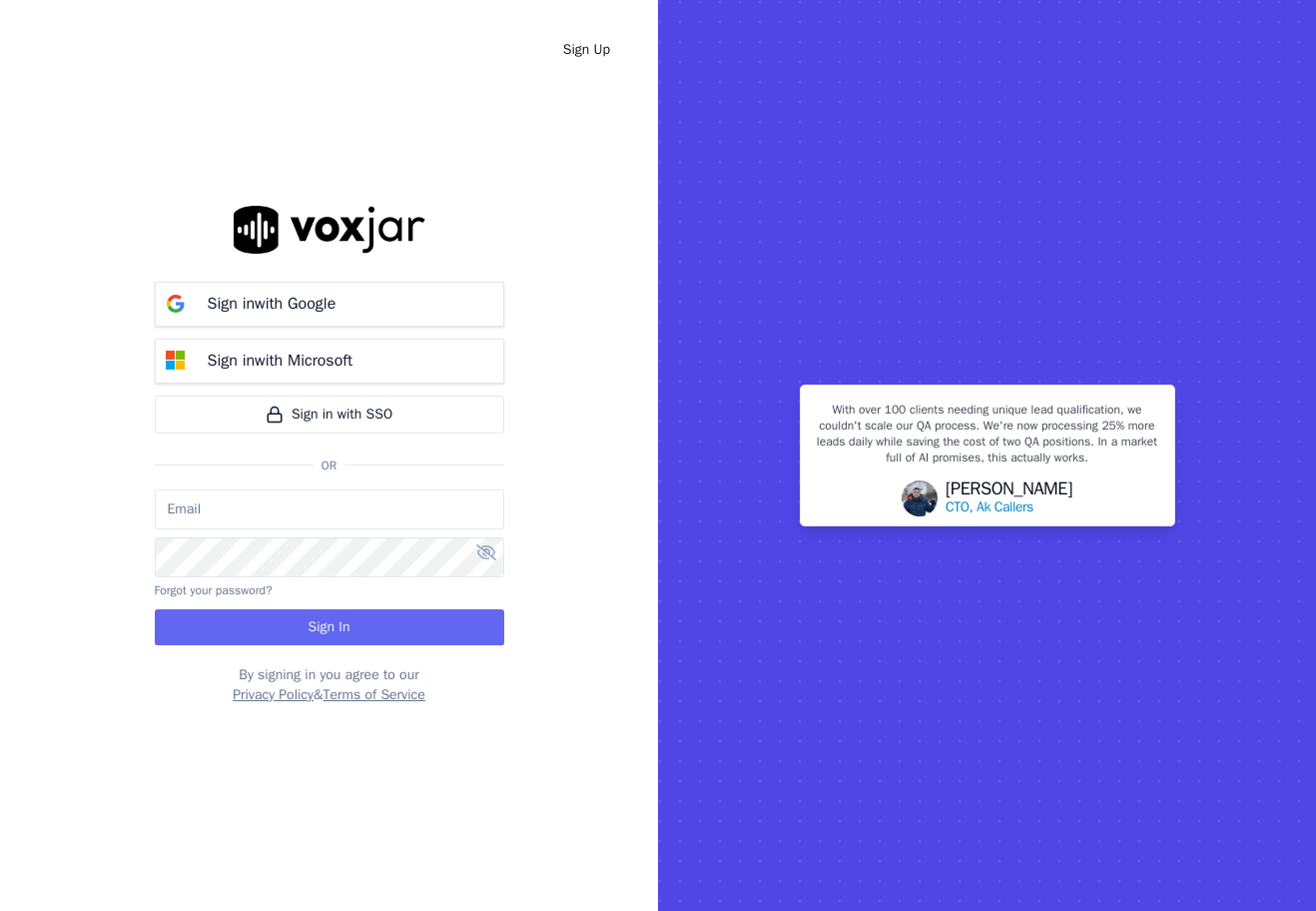 type on "Trungnguyen@allstate.com" 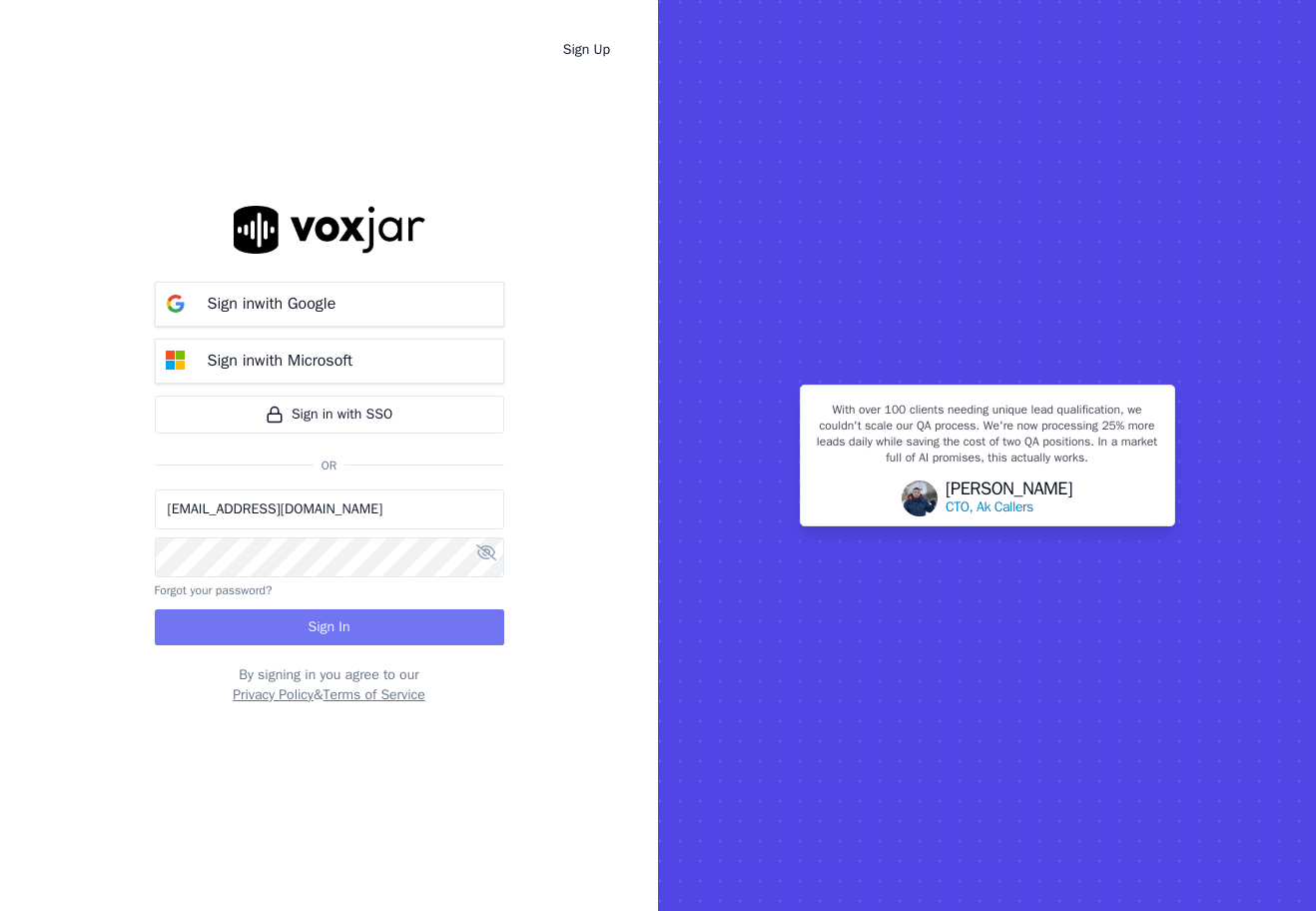 click on "Sign In" at bounding box center (329, 627) 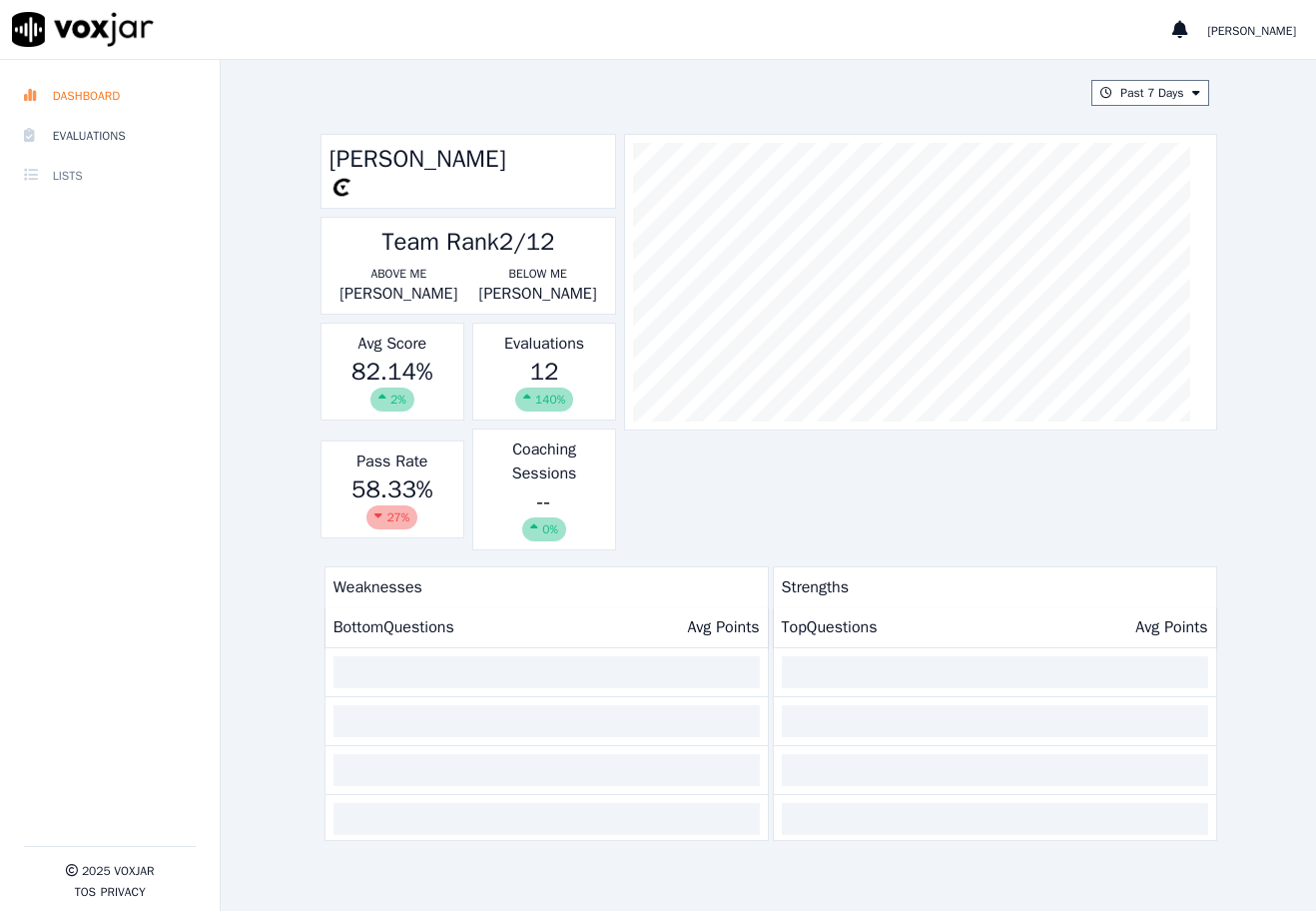 scroll, scrollTop: 0, scrollLeft: 0, axis: both 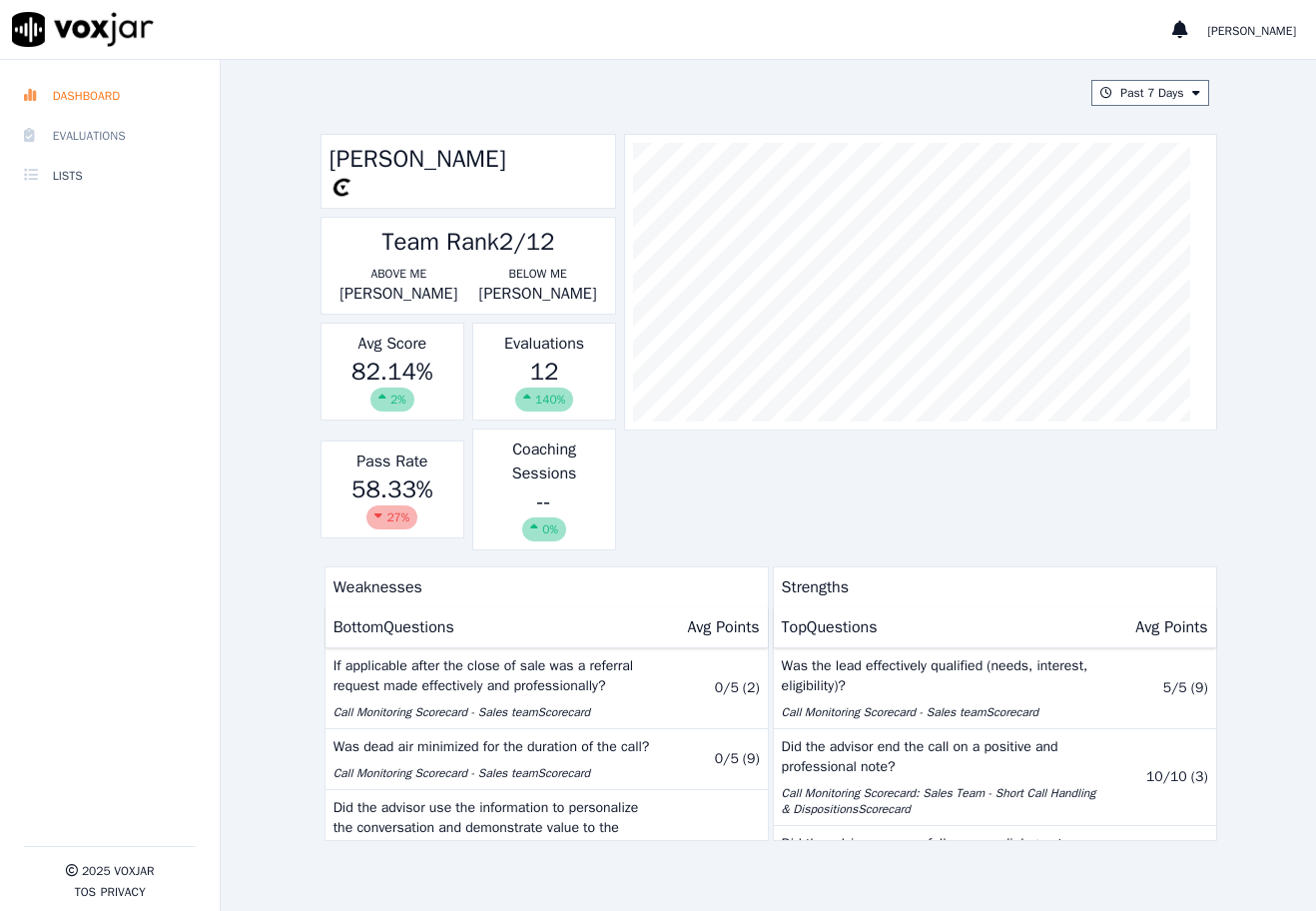 click on "Evaluations" at bounding box center [110, 136] 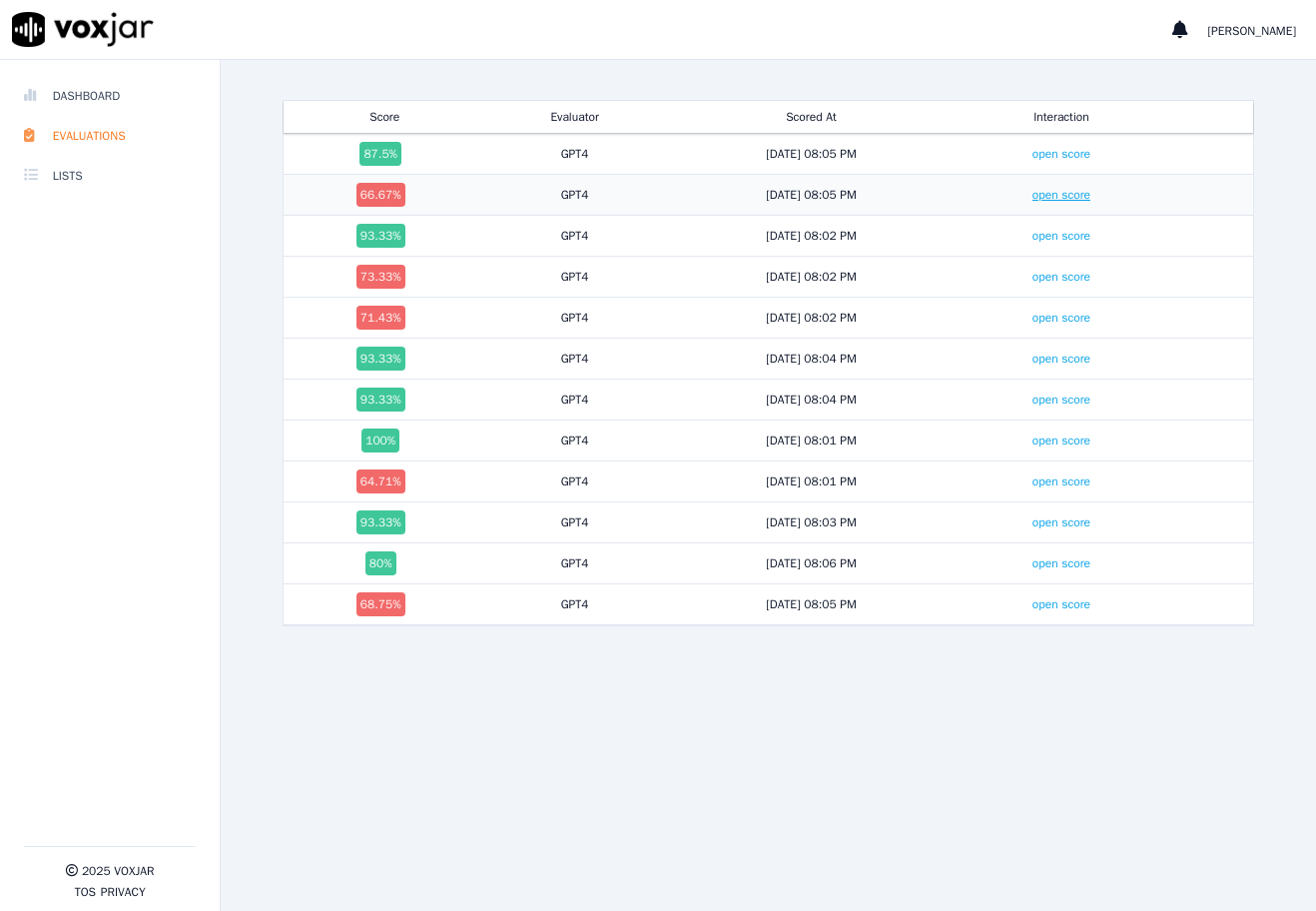 click on "open score" at bounding box center [1061, 195] 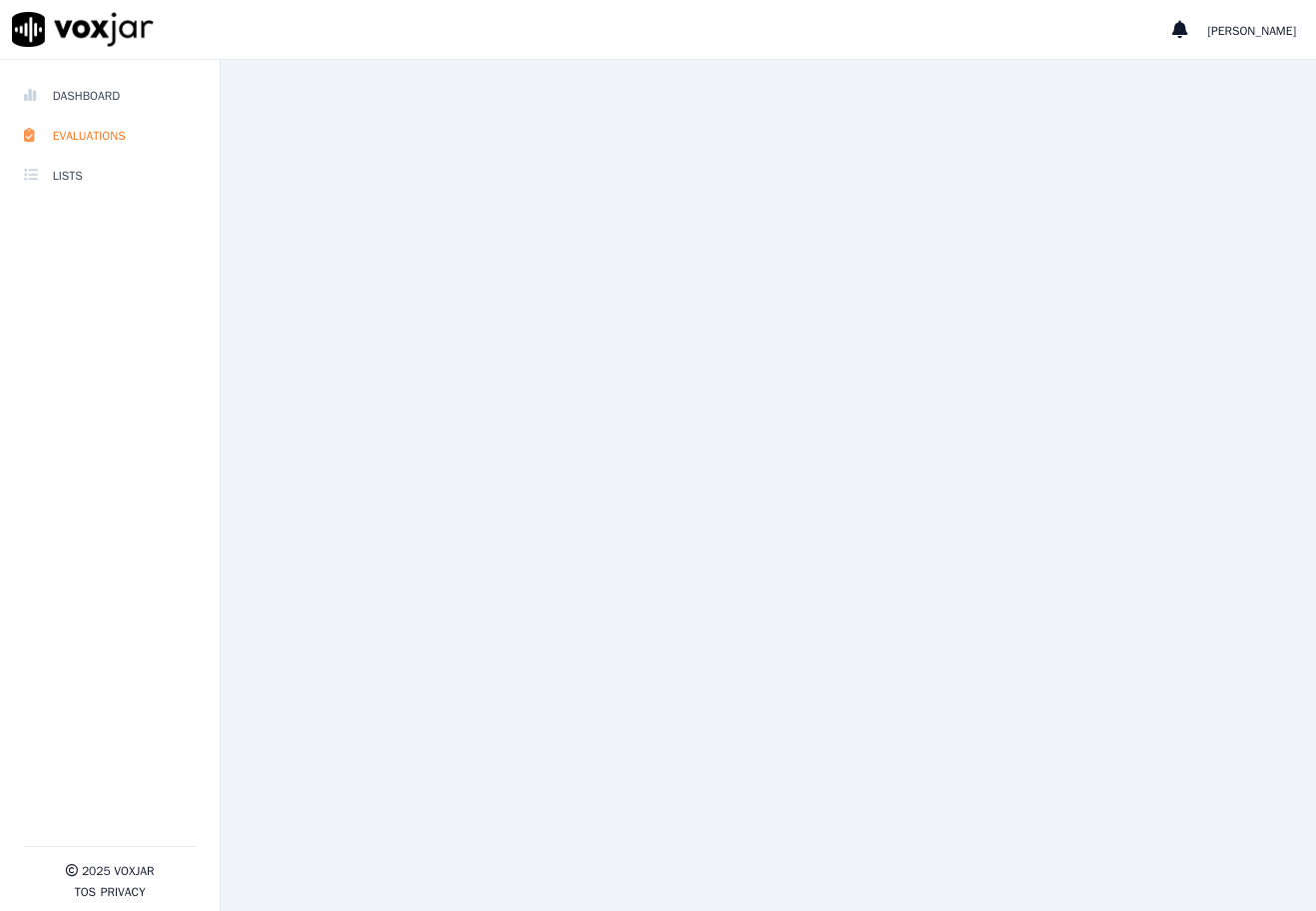 scroll, scrollTop: 0, scrollLeft: 0, axis: both 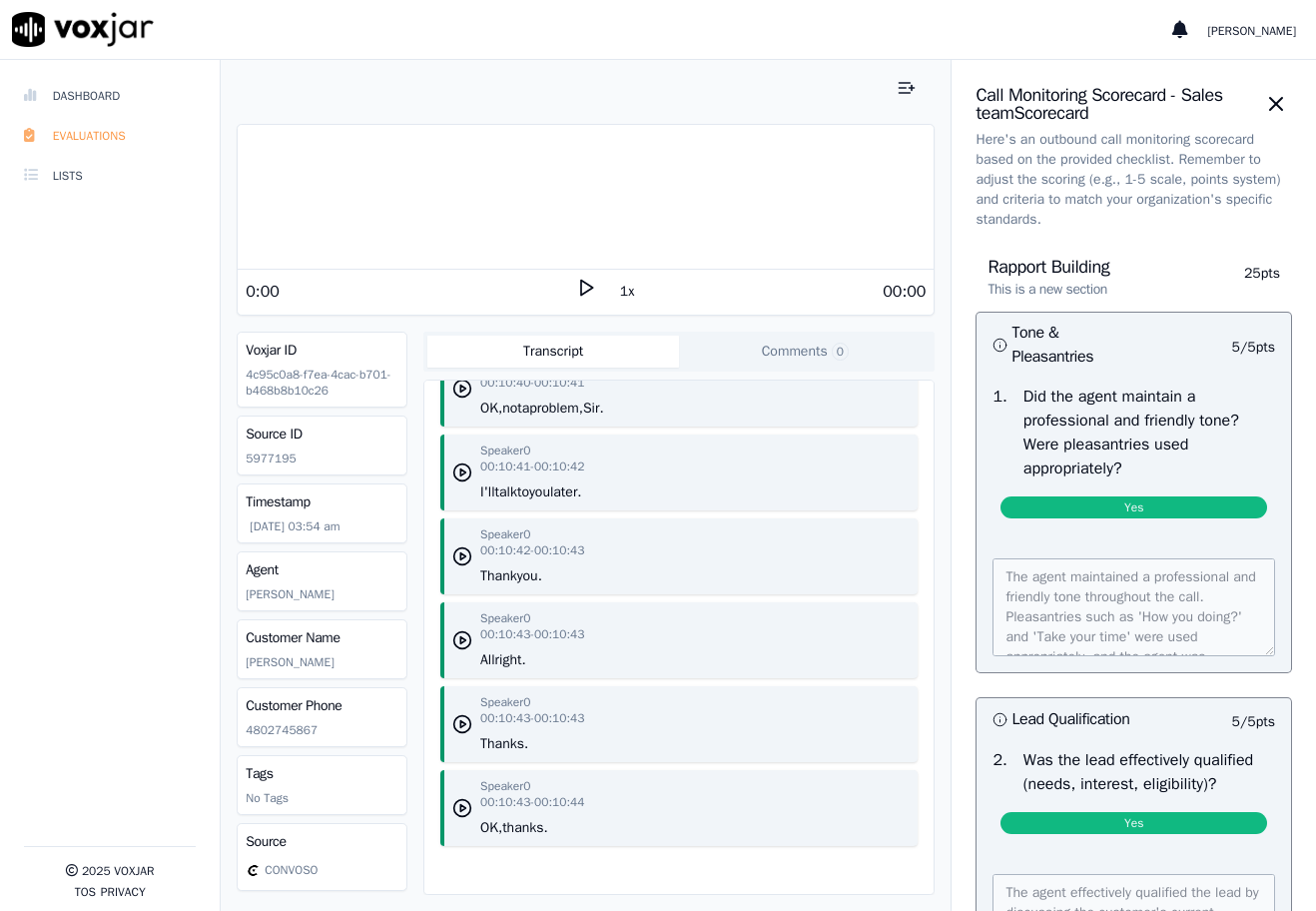 click on "Evaluations" at bounding box center (110, 136) 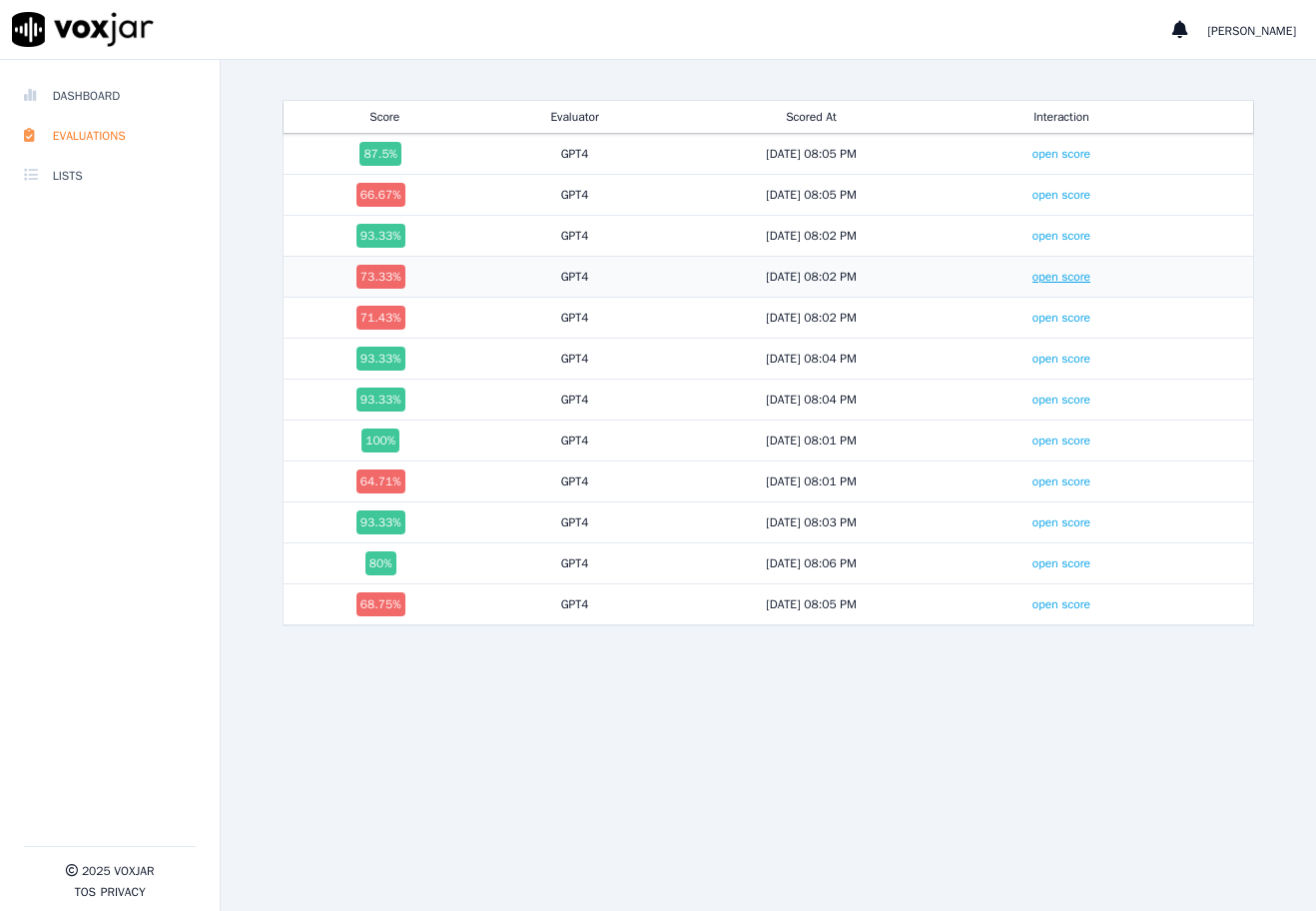 click on "open score" at bounding box center (1061, 277) 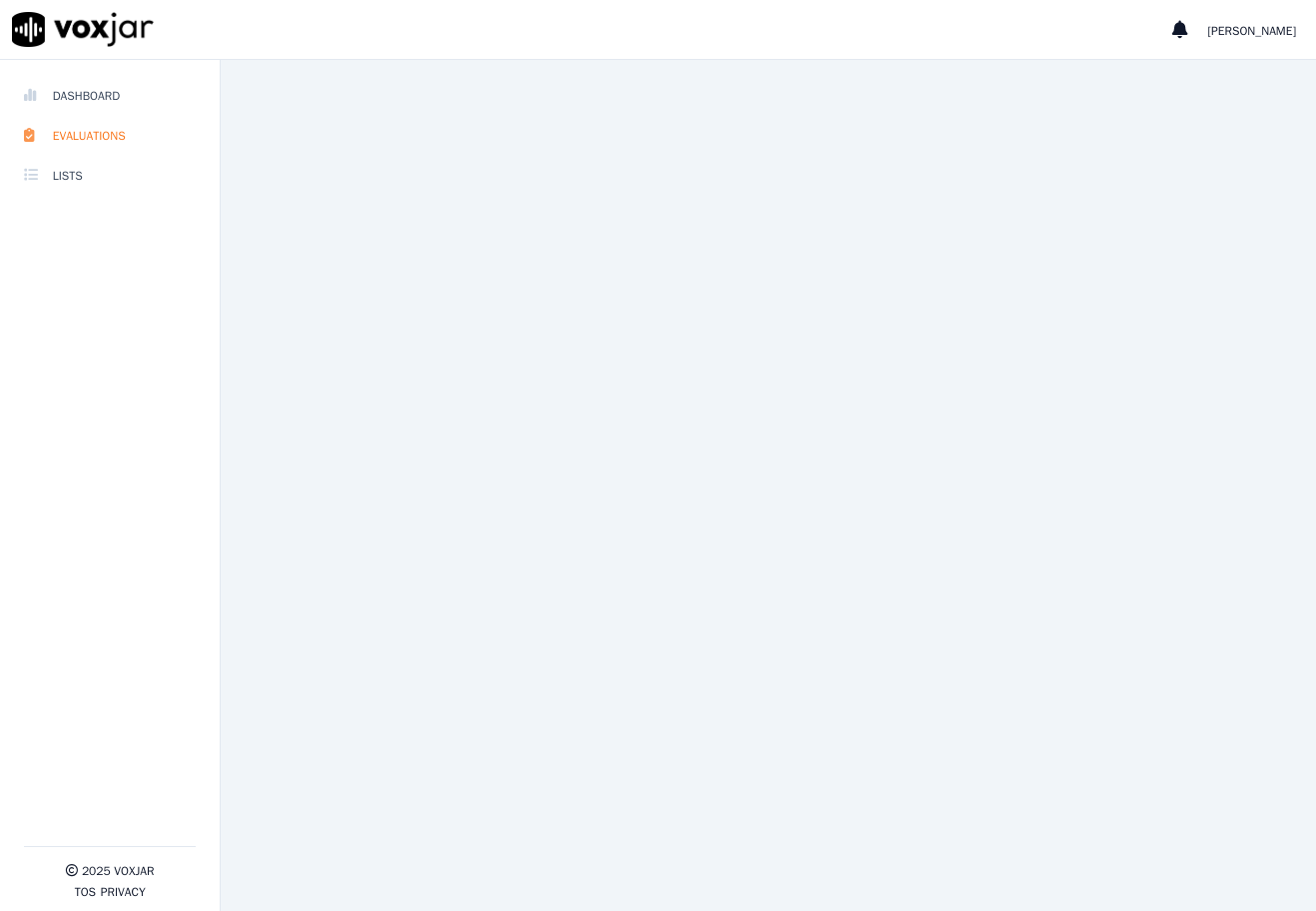 scroll, scrollTop: 0, scrollLeft: 0, axis: both 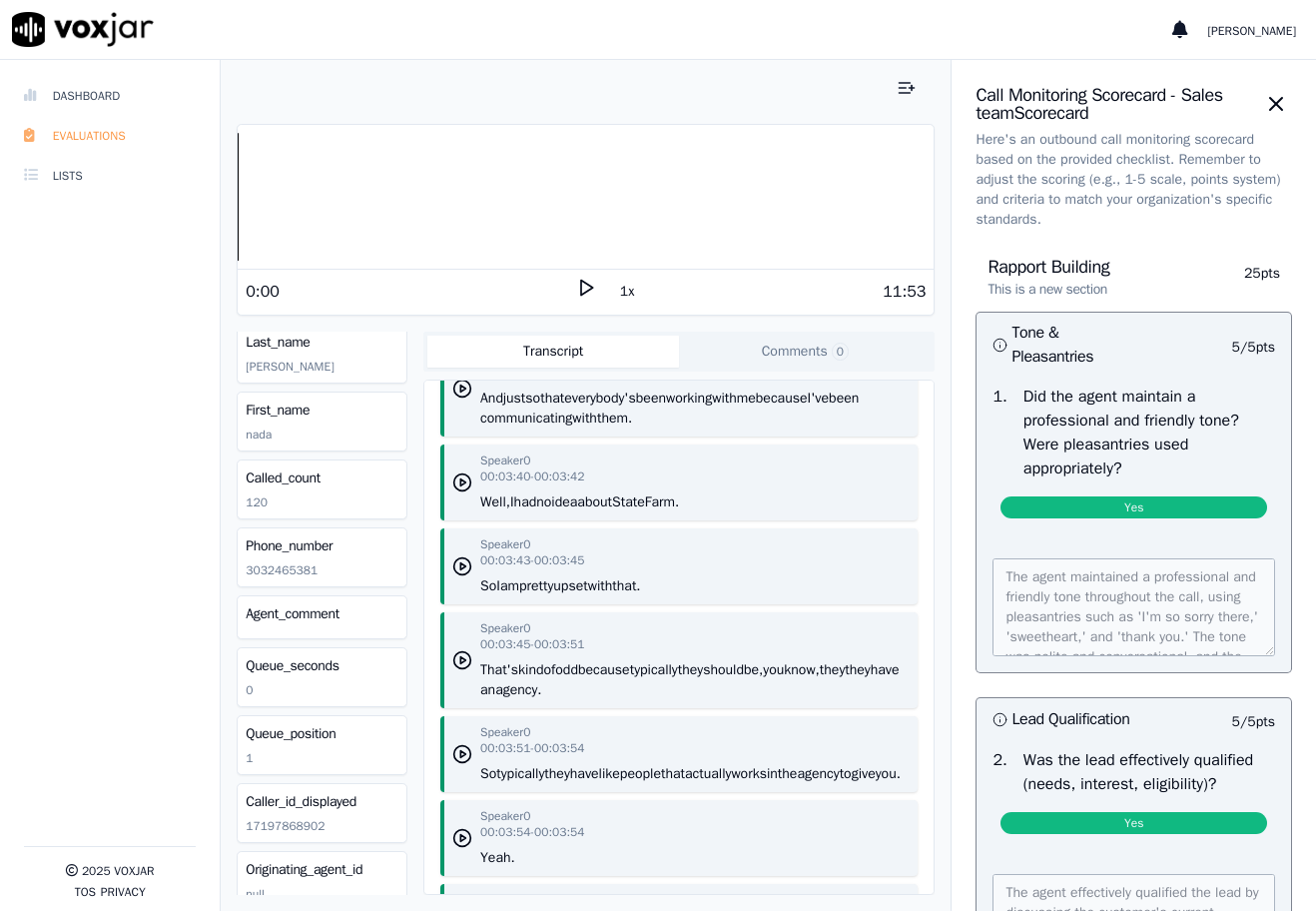 click on "Evaluations" at bounding box center [110, 136] 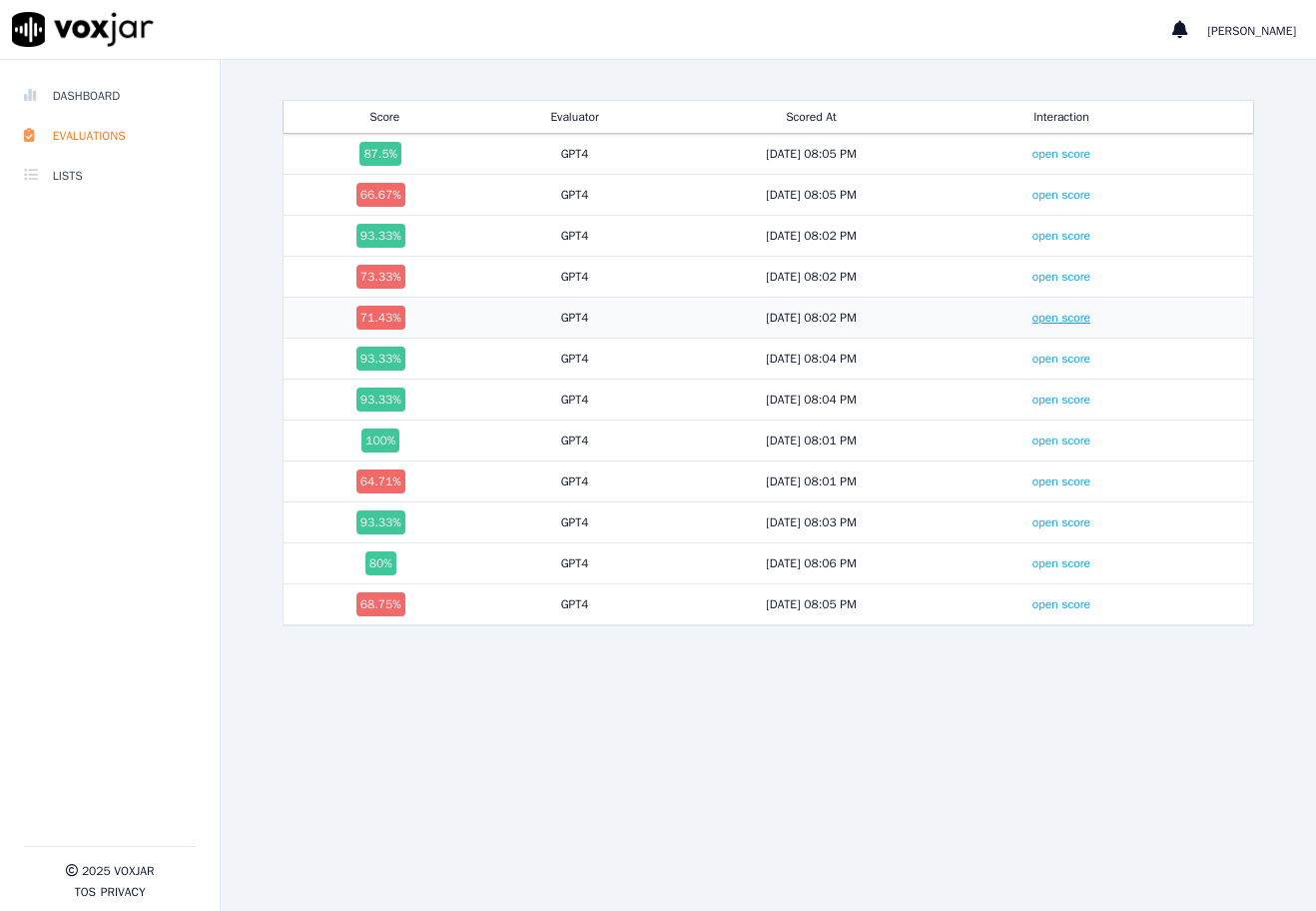 click on "open score" at bounding box center [1061, 318] 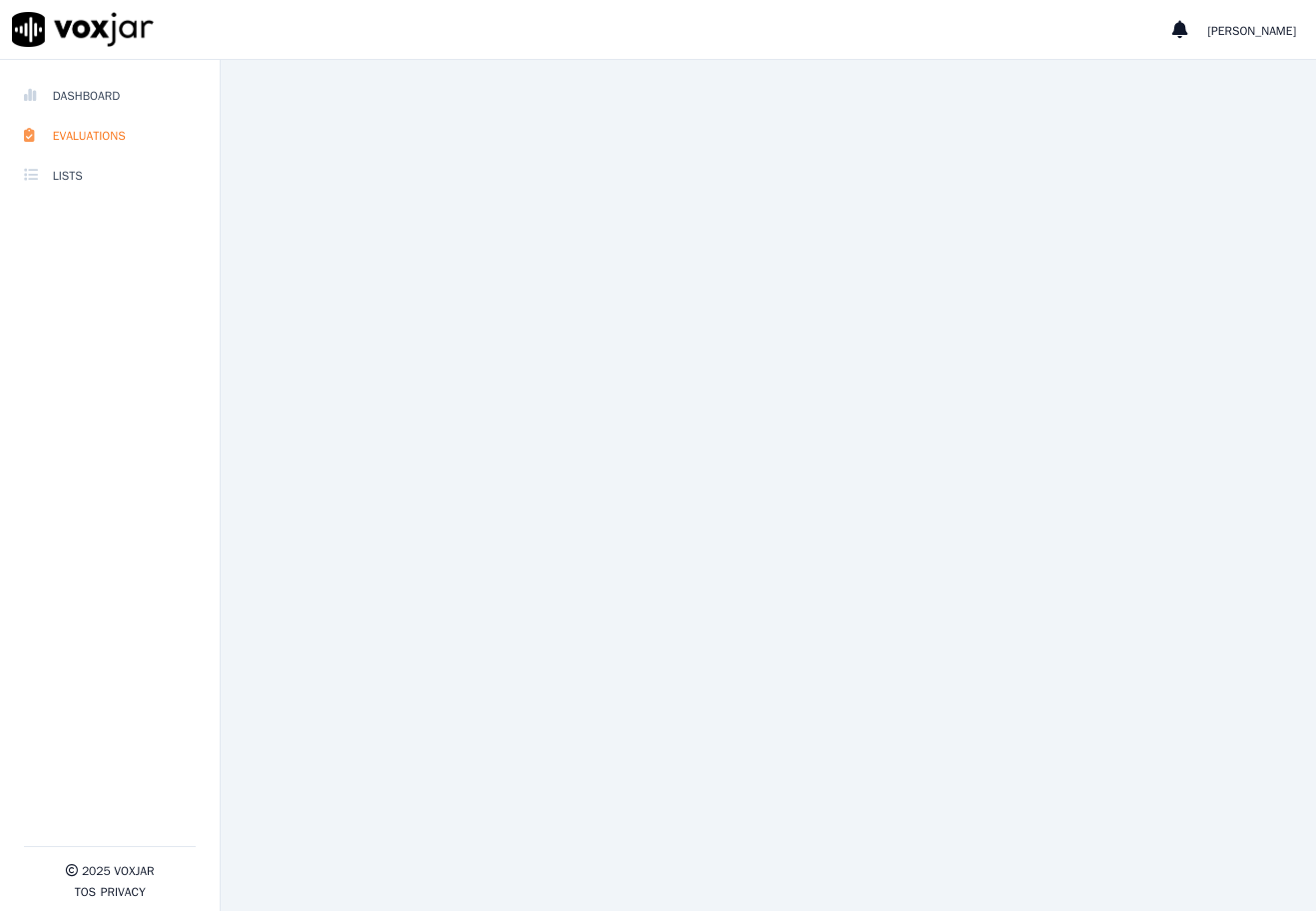 scroll, scrollTop: 0, scrollLeft: 0, axis: both 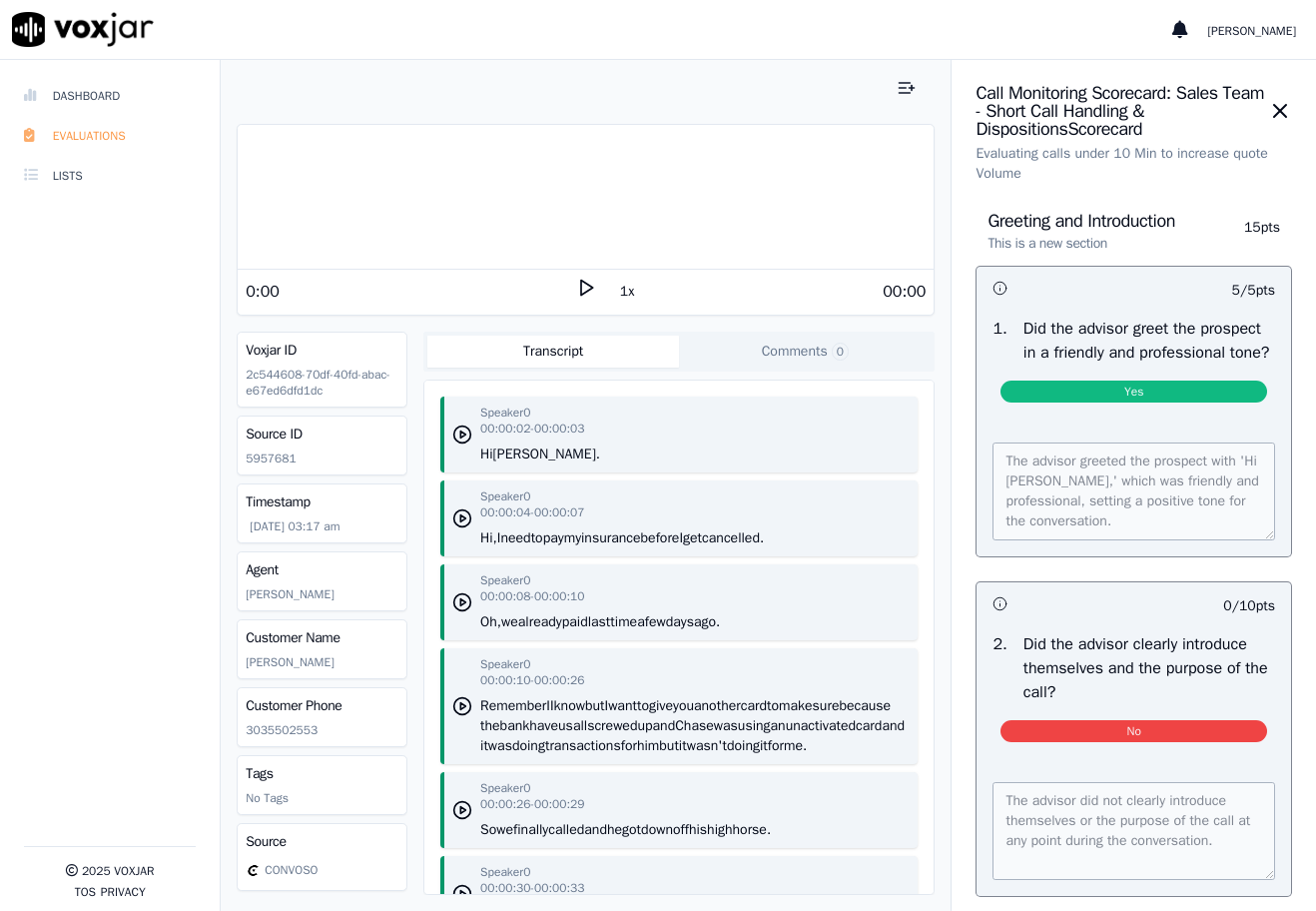 click on "Evaluations" at bounding box center [110, 136] 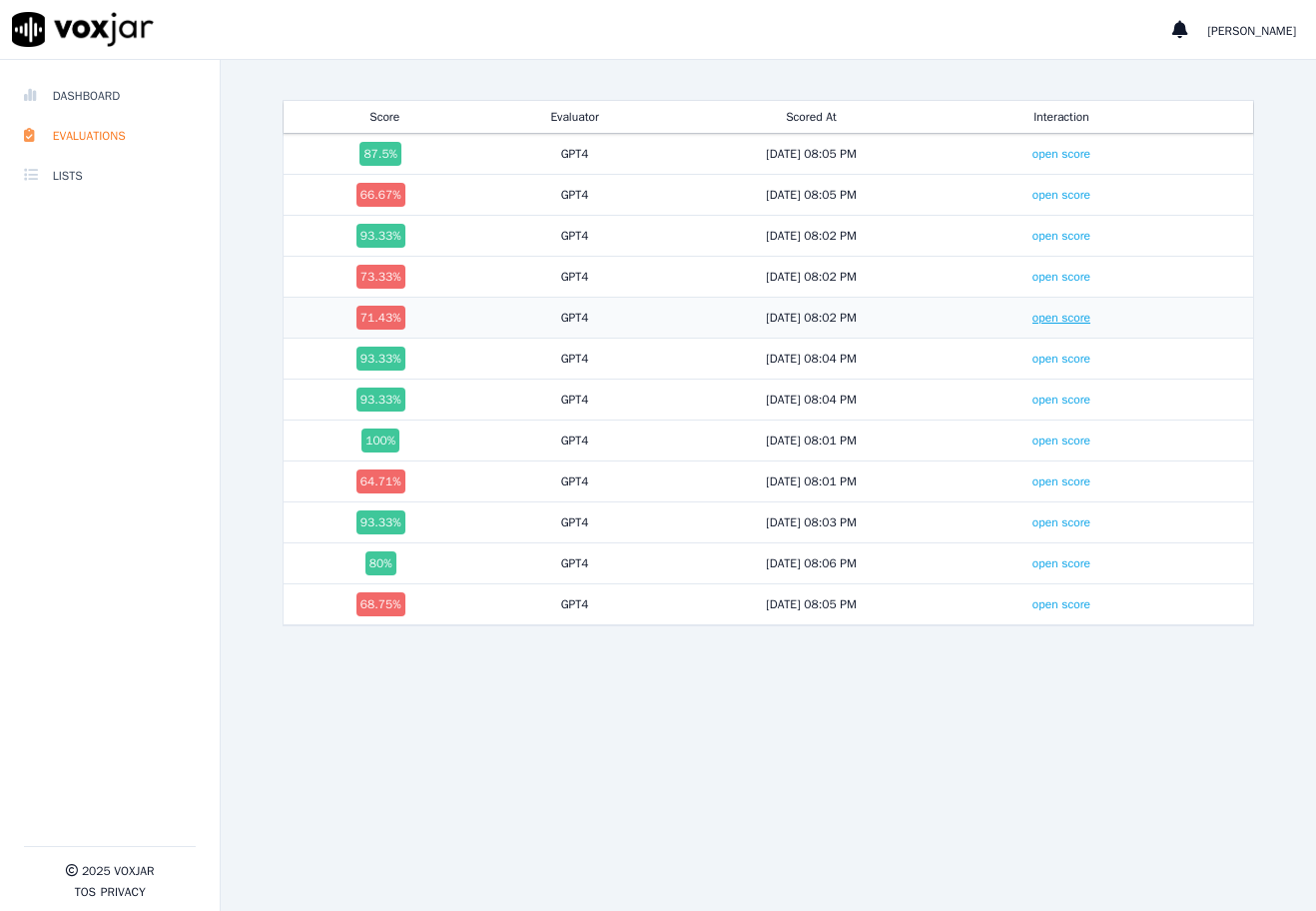 click on "open score" at bounding box center [1061, 318] 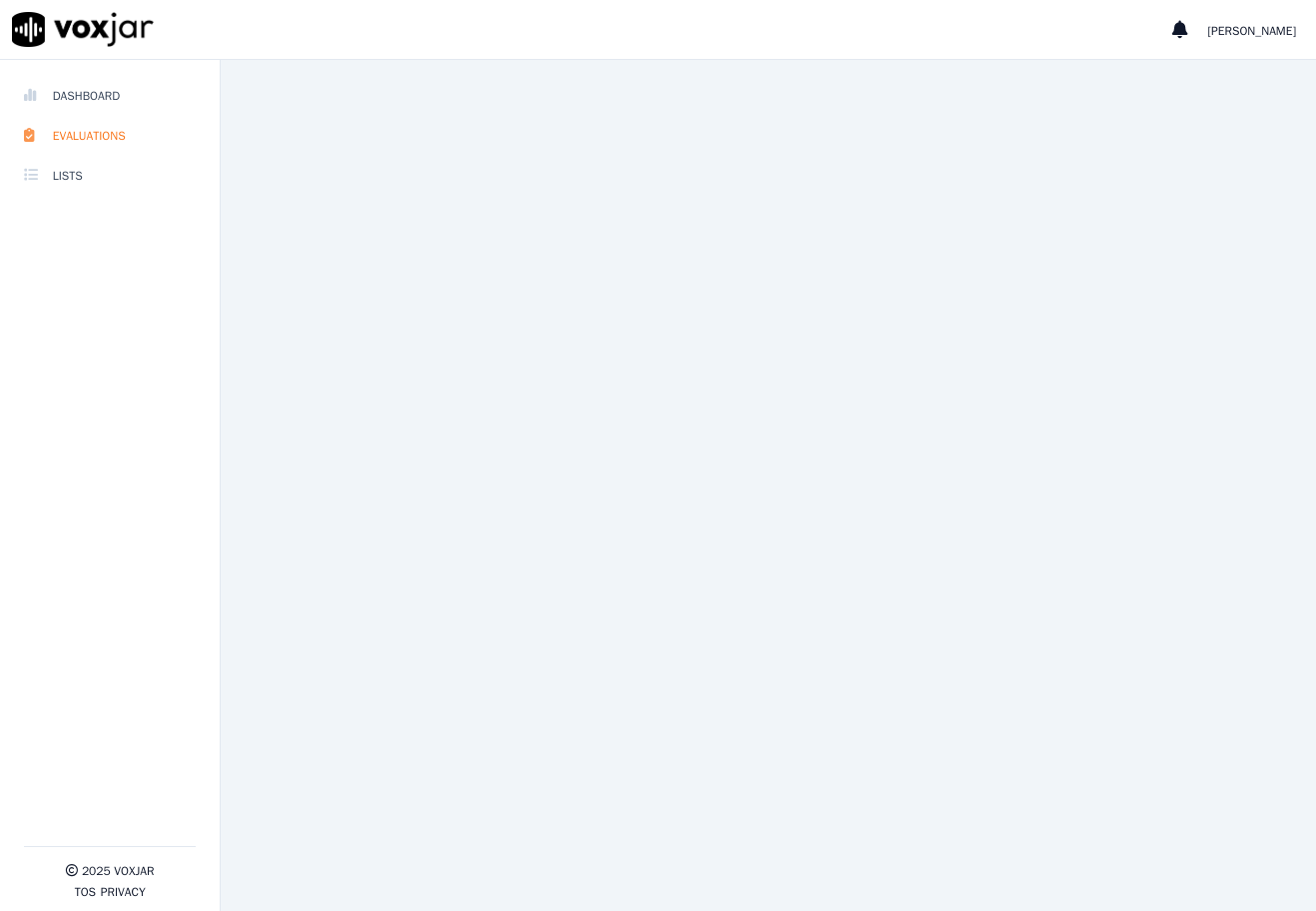 scroll, scrollTop: 0, scrollLeft: 0, axis: both 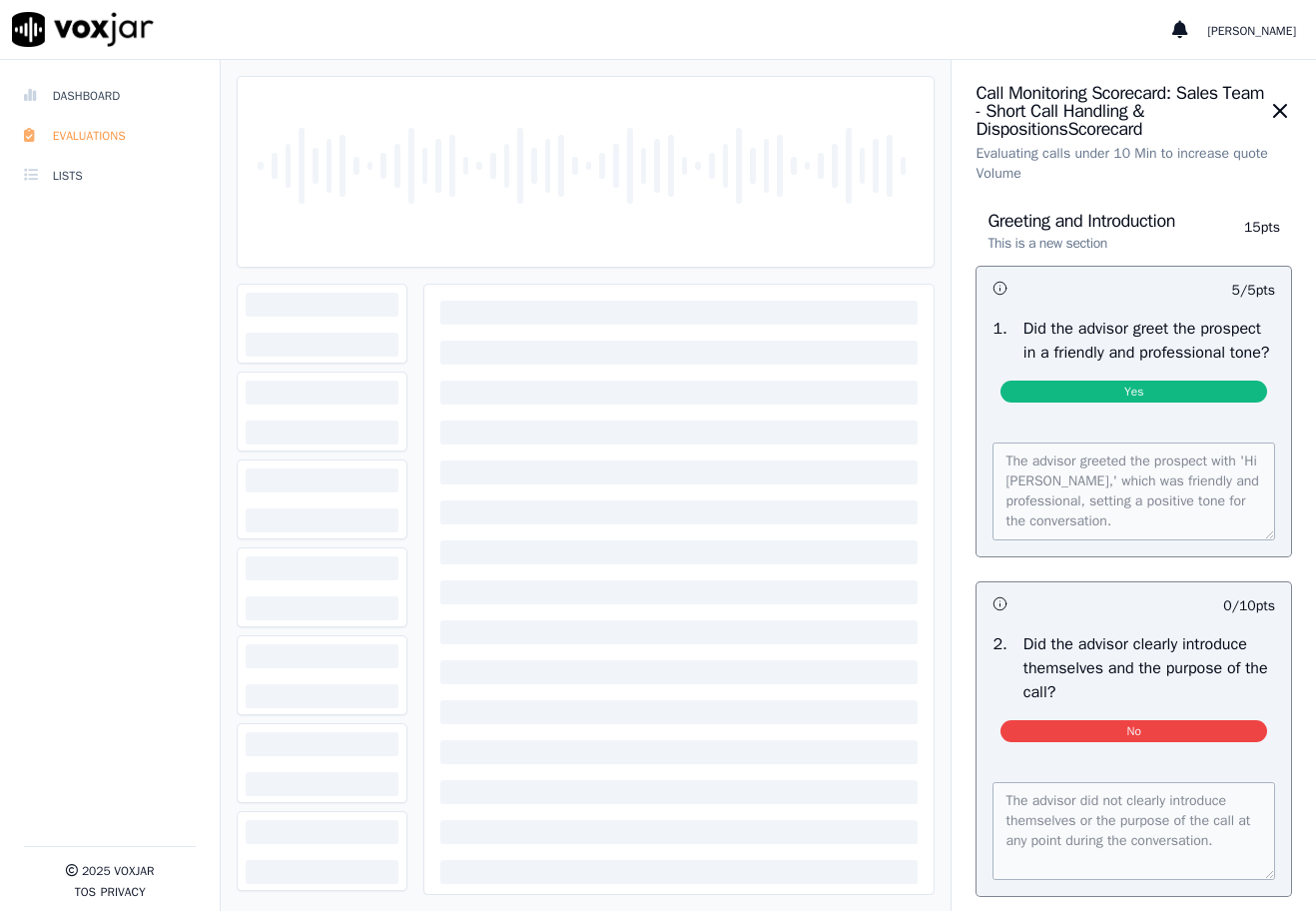 click on "Evaluations" at bounding box center [110, 136] 